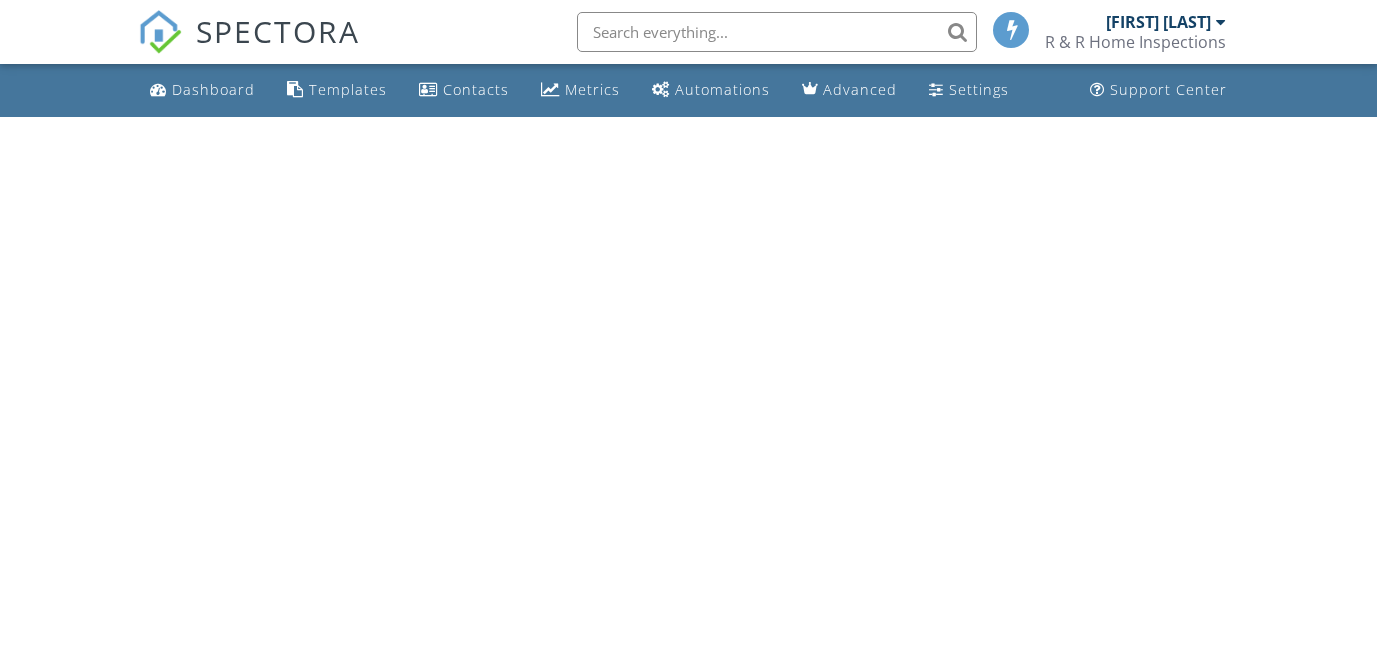 scroll, scrollTop: 0, scrollLeft: 0, axis: both 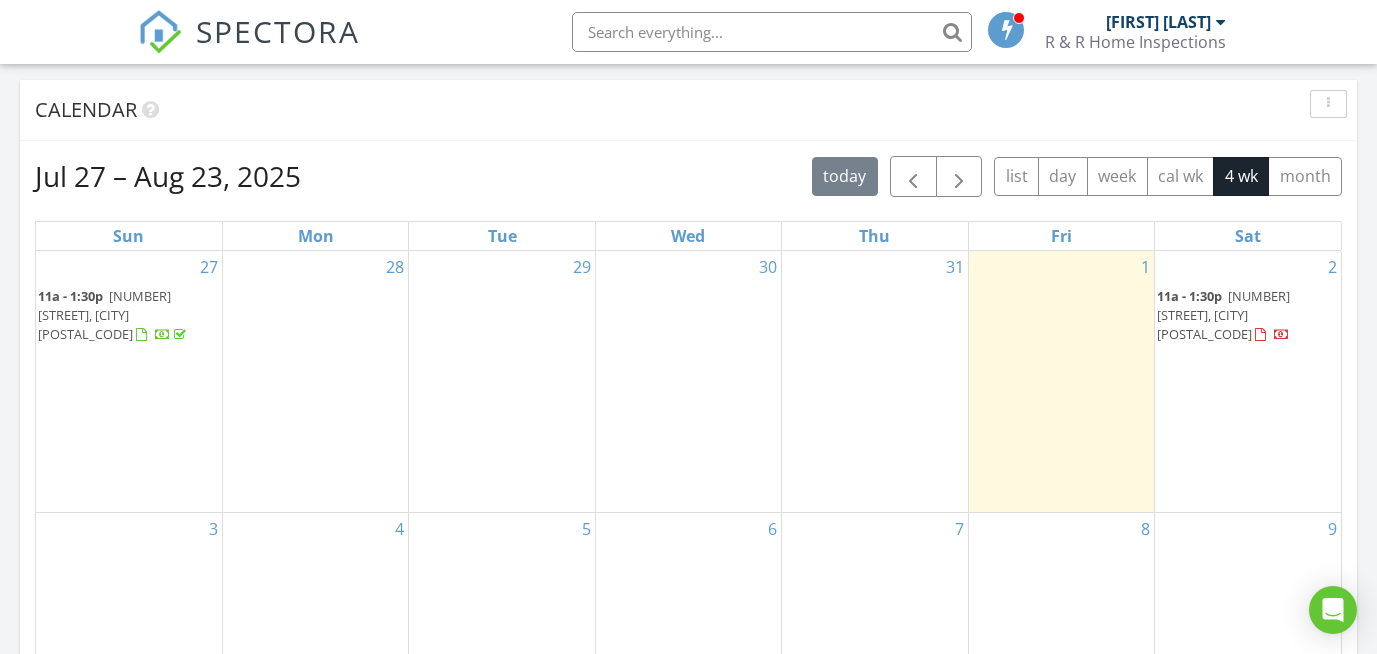 drag, startPoint x: 1234, startPoint y: 302, endPoint x: 1235, endPoint y: 314, distance: 12.0415945 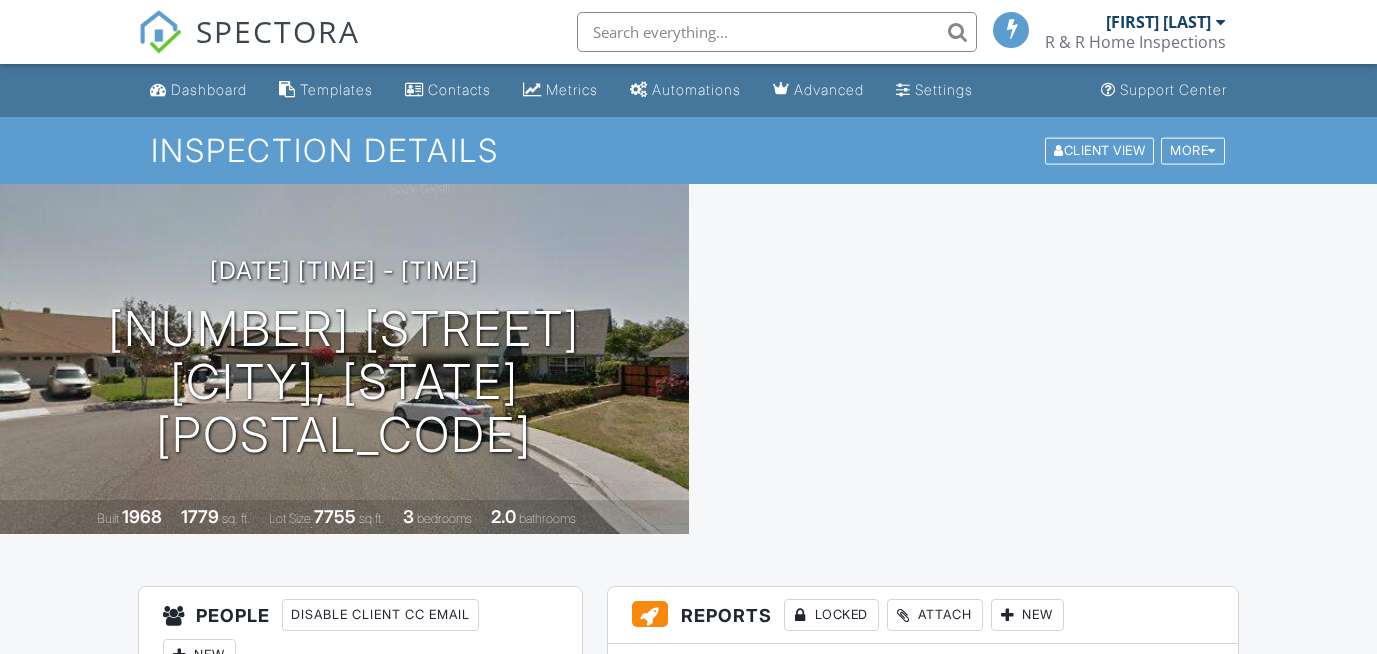scroll, scrollTop: 0, scrollLeft: 0, axis: both 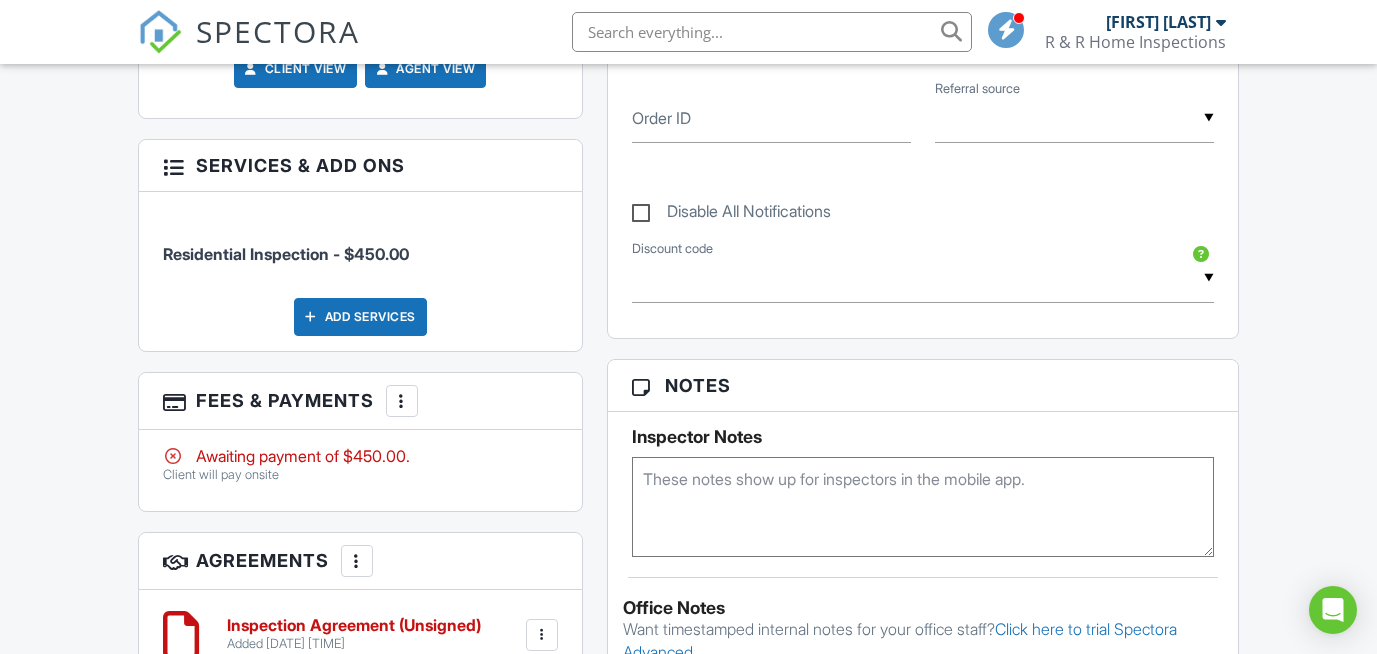 click on "Add Services" at bounding box center (360, 317) 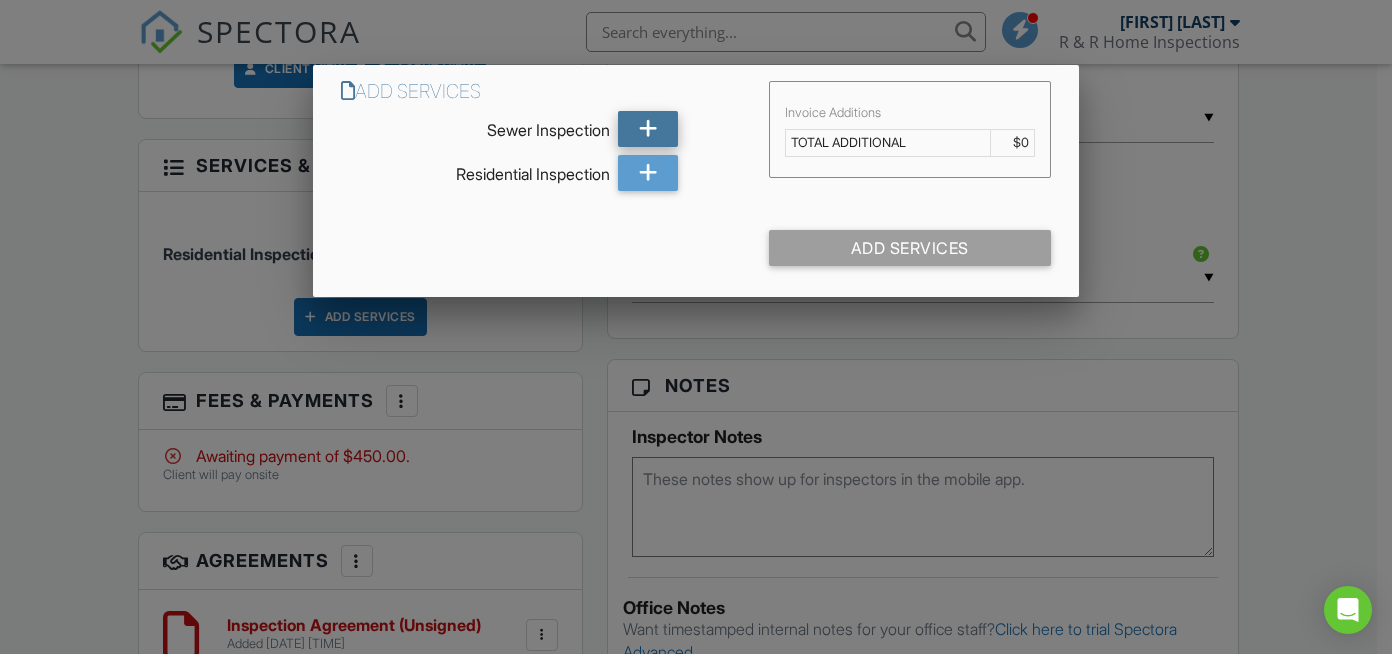 click at bounding box center (648, 129) 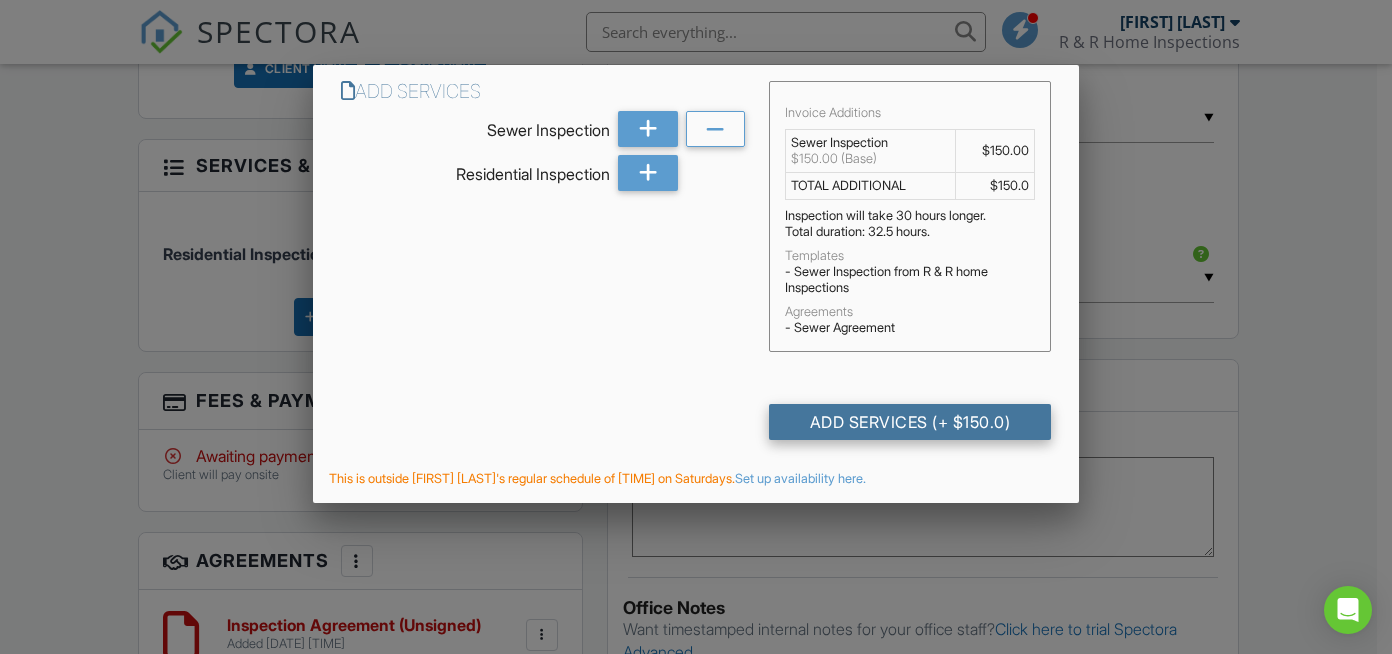 click on "Add Services
(+ $150.0)" at bounding box center [910, 422] 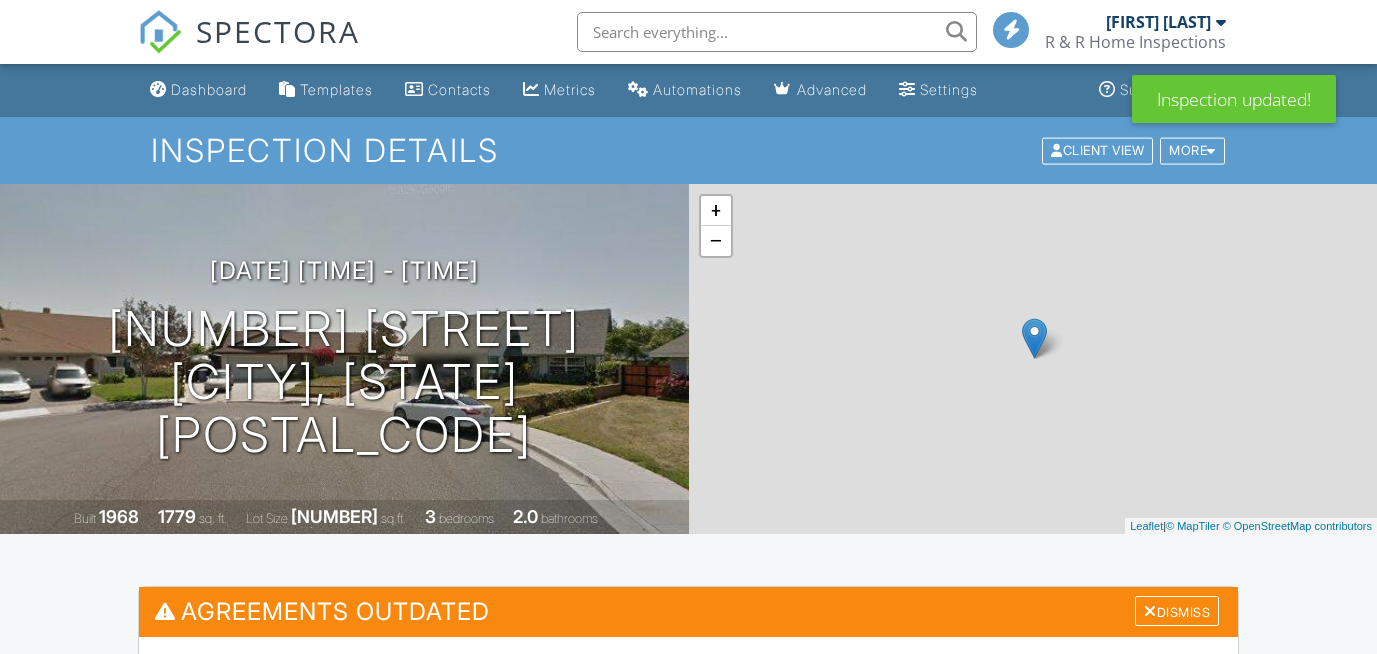 scroll, scrollTop: 300, scrollLeft: 0, axis: vertical 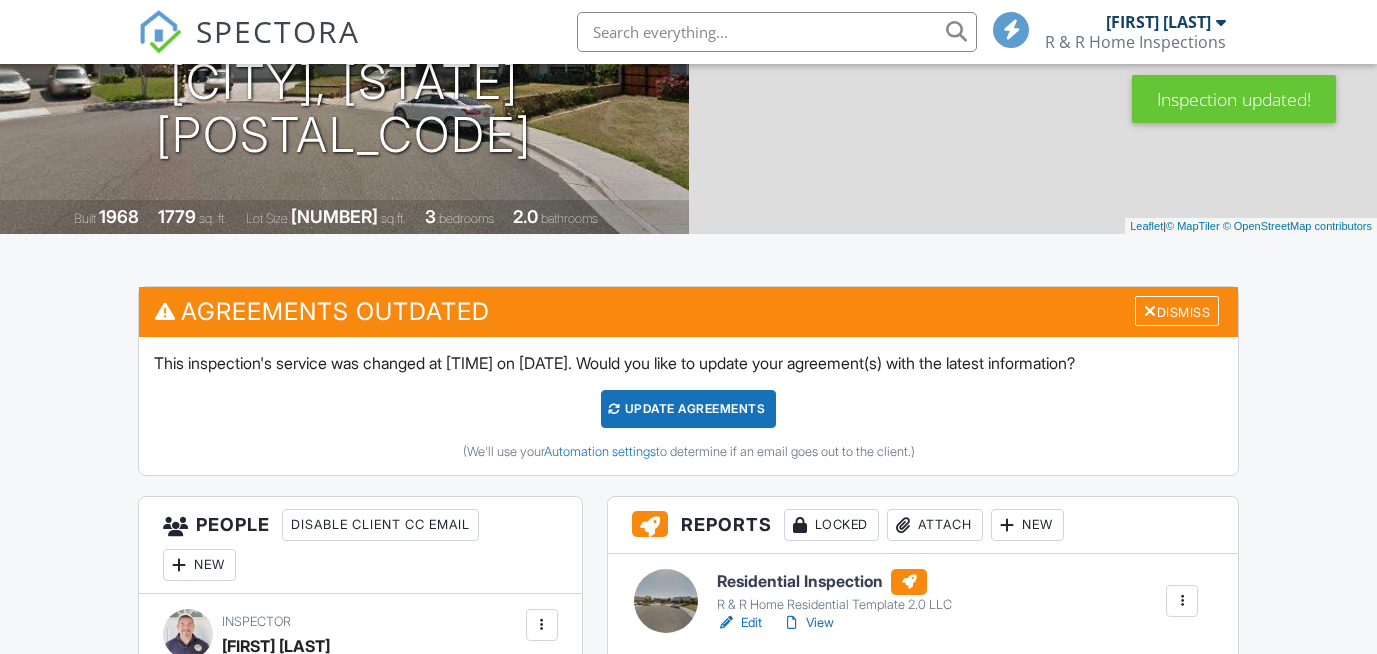 click on "Update Agreements" at bounding box center [688, 409] 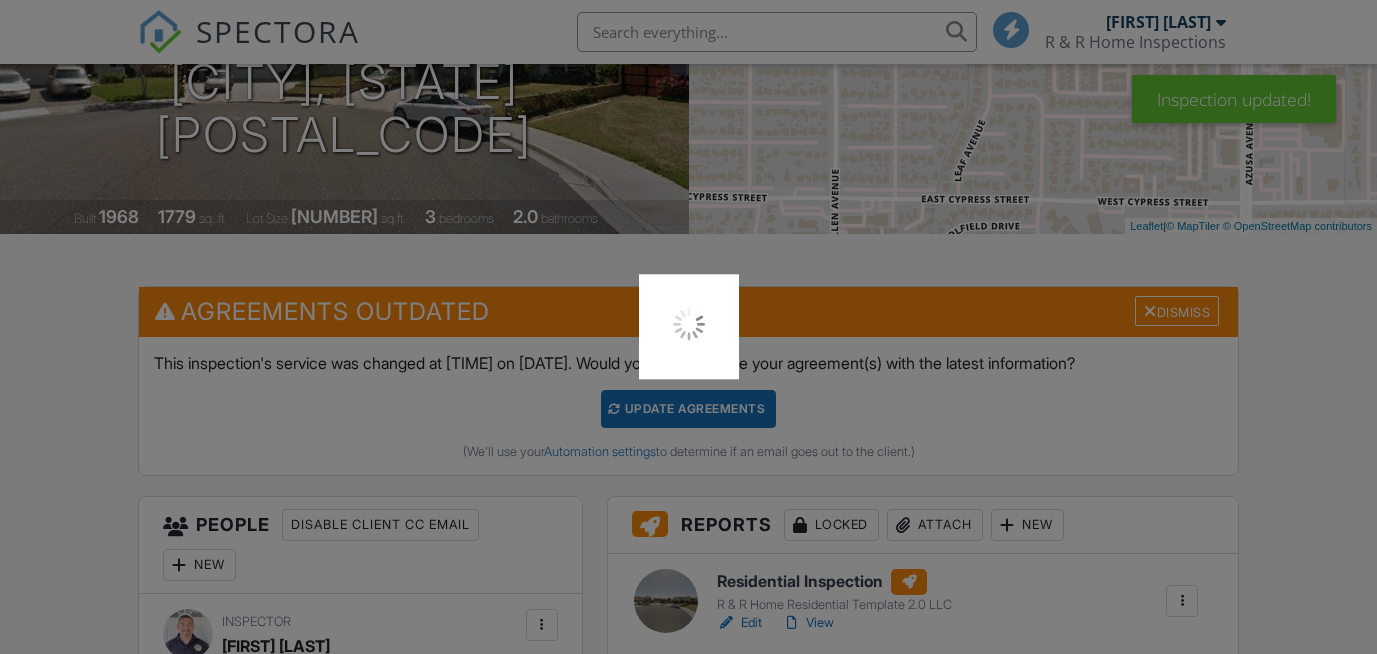 scroll, scrollTop: 300, scrollLeft: 0, axis: vertical 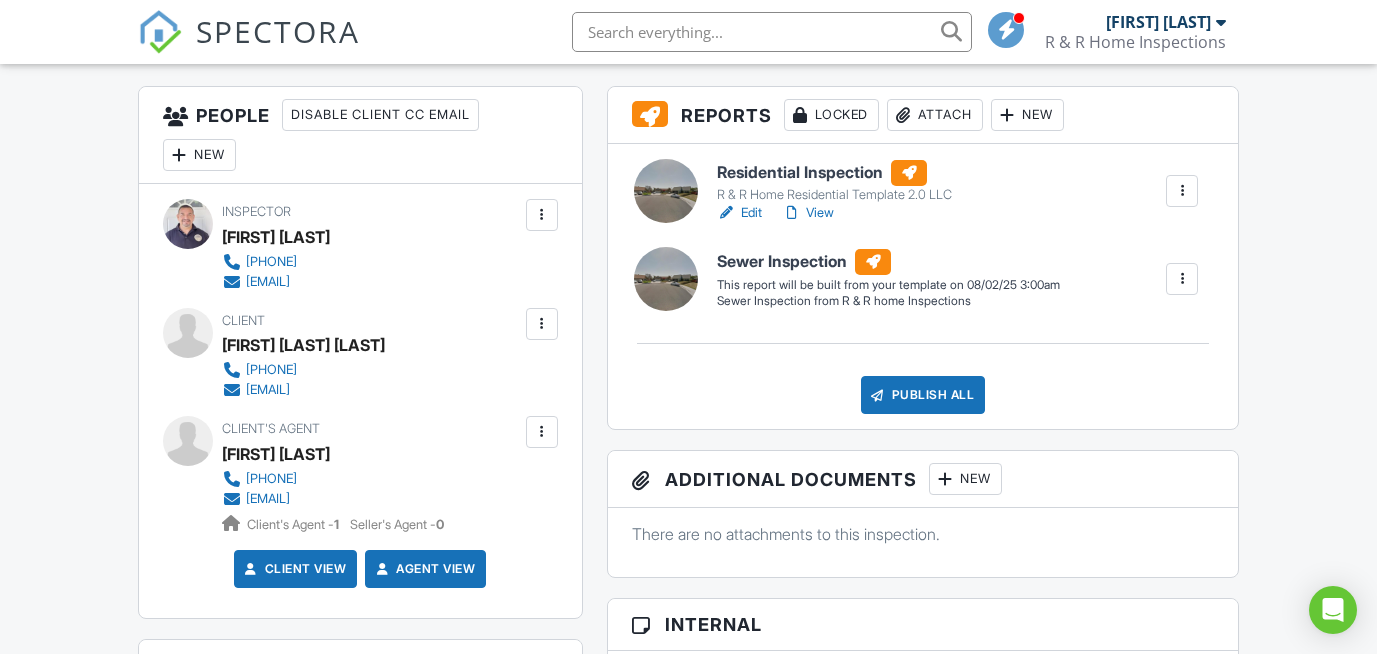 click at bounding box center (542, 324) 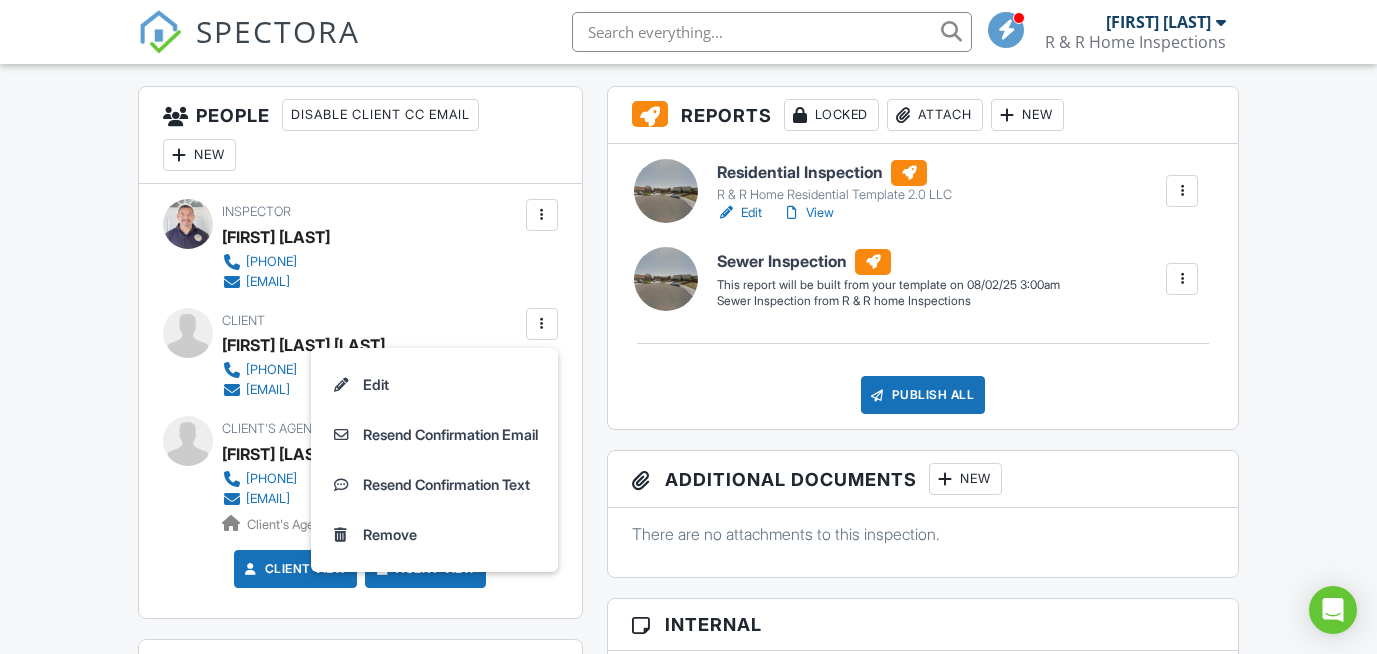 click at bounding box center (542, 324) 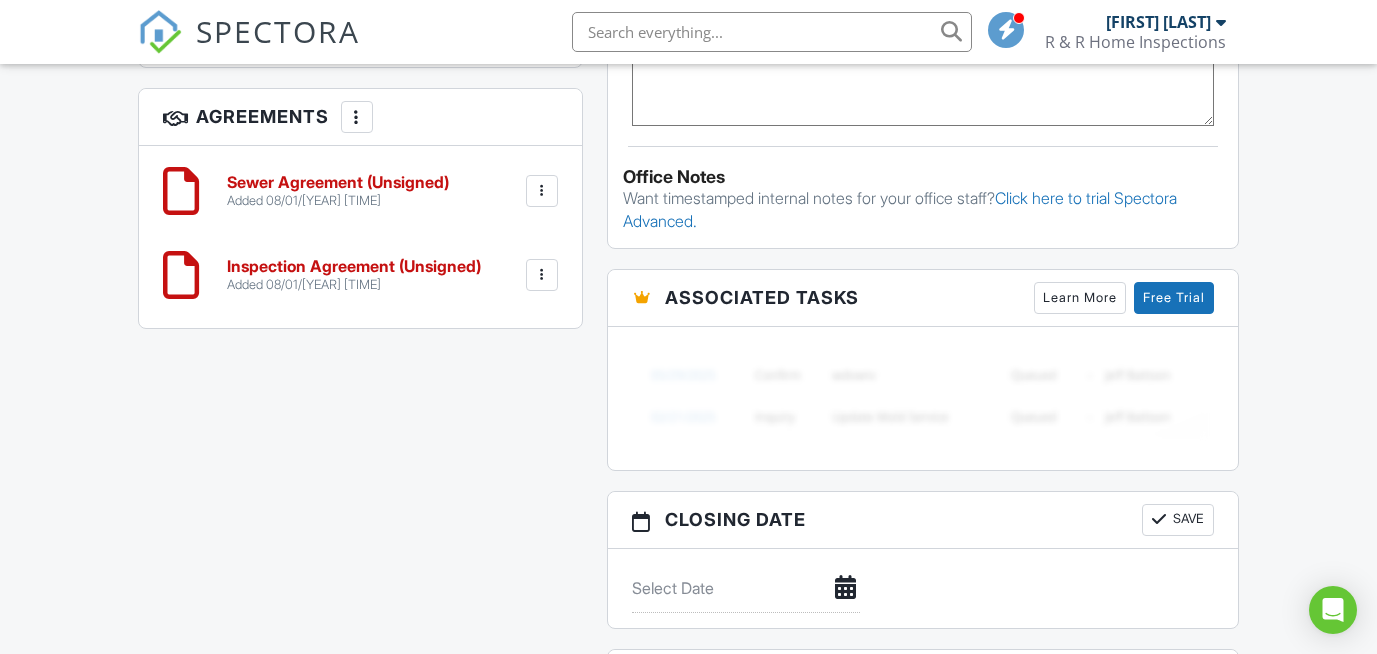 scroll, scrollTop: 1500, scrollLeft: 0, axis: vertical 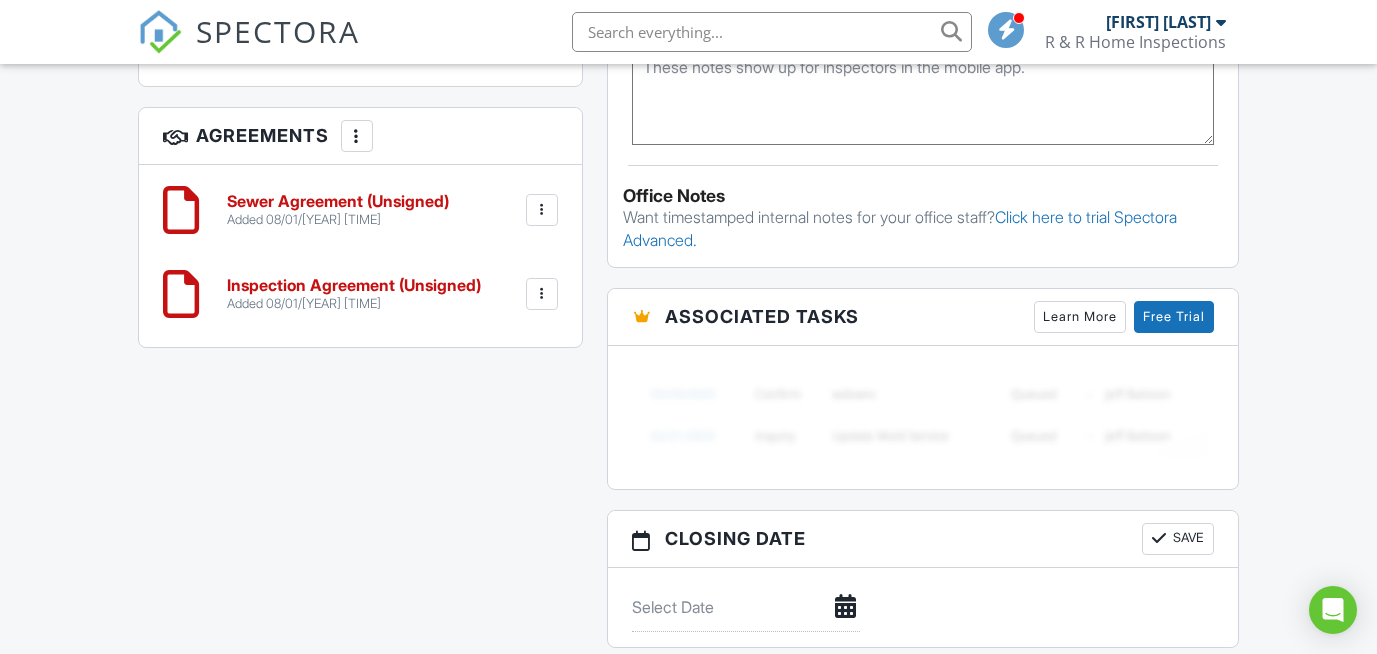 click on "Sewer Agreement
(Unsigned)" at bounding box center [338, 202] 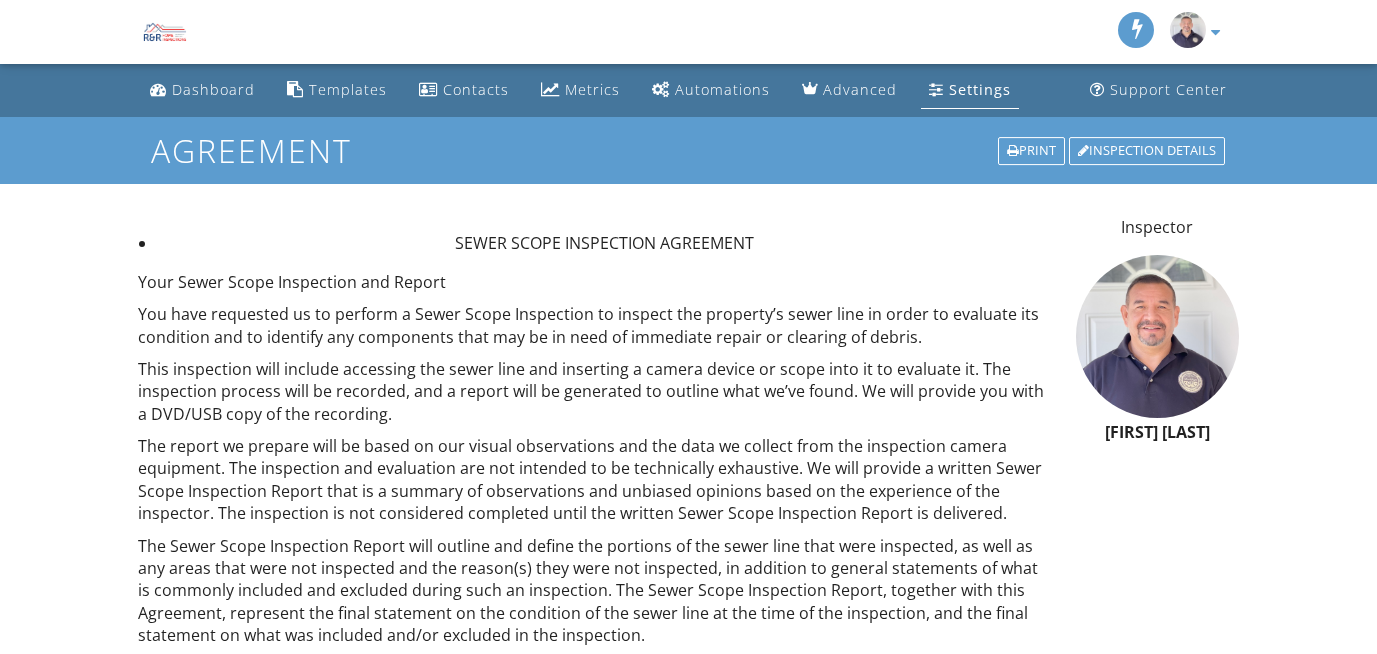scroll, scrollTop: 0, scrollLeft: 0, axis: both 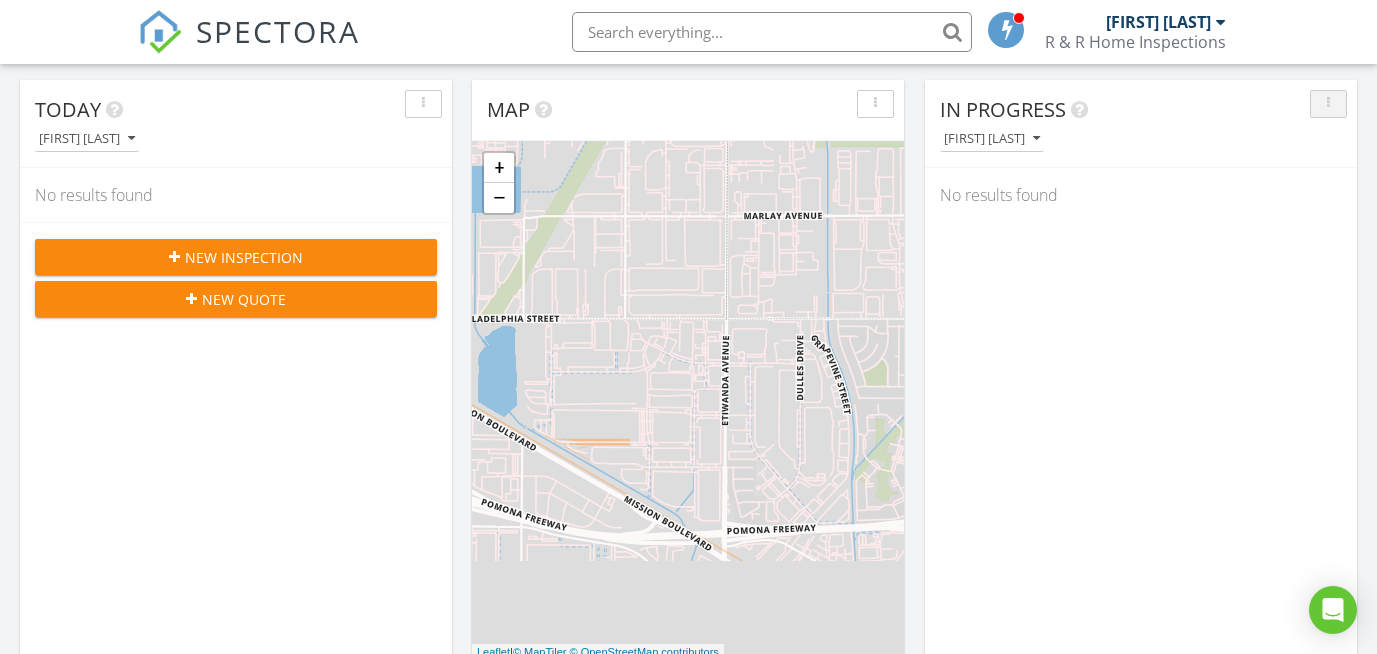 click at bounding box center [1328, 104] 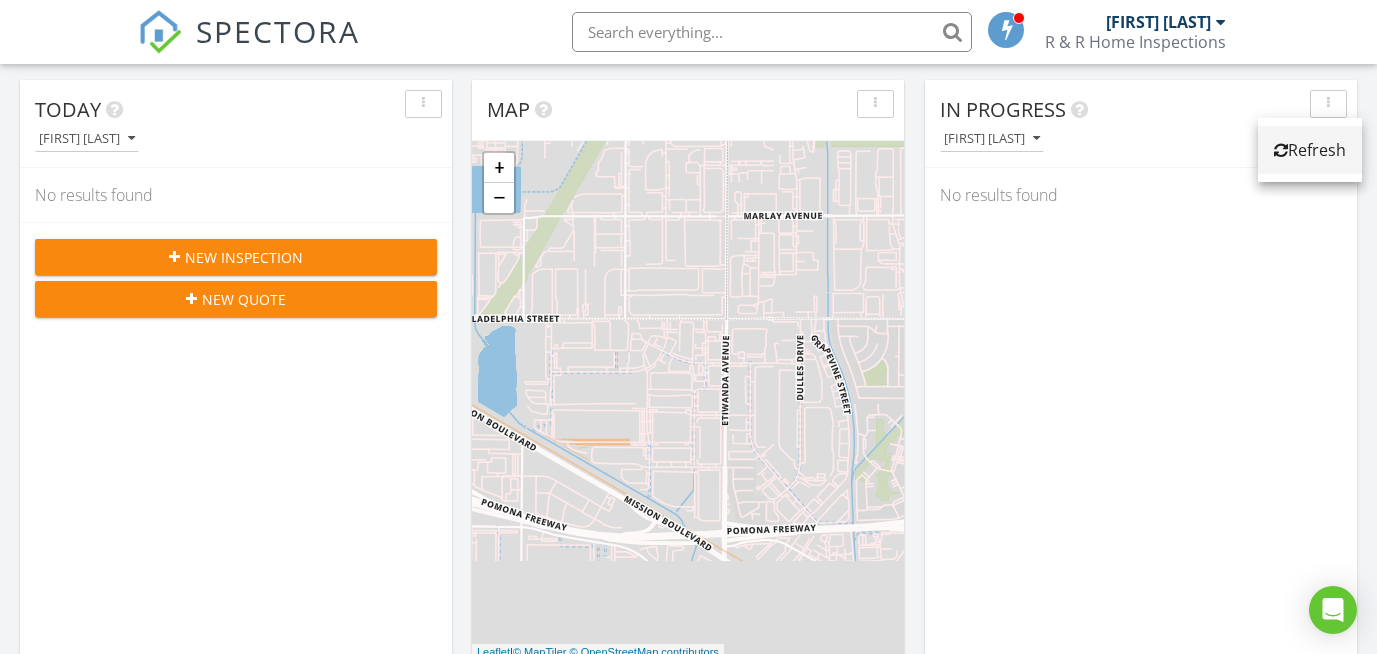 click on "Refresh" at bounding box center (1310, 150) 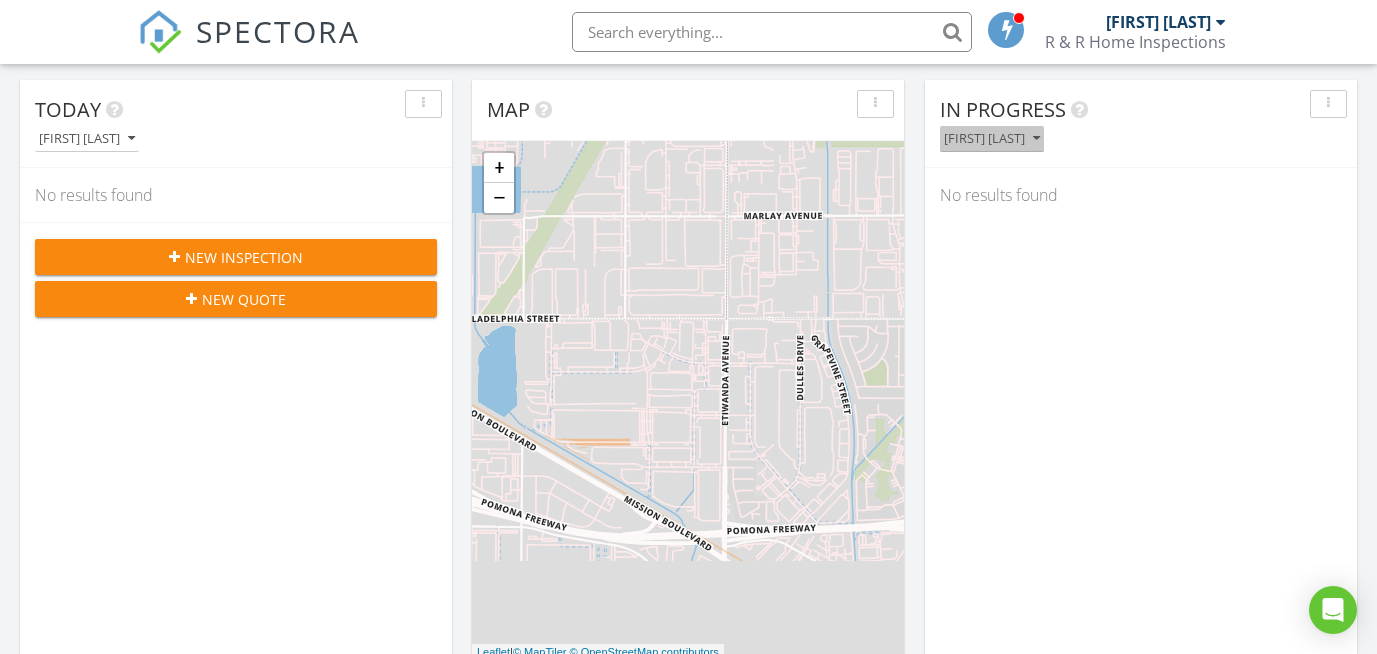 click on "[FIRST] [LAST]" at bounding box center (992, 139) 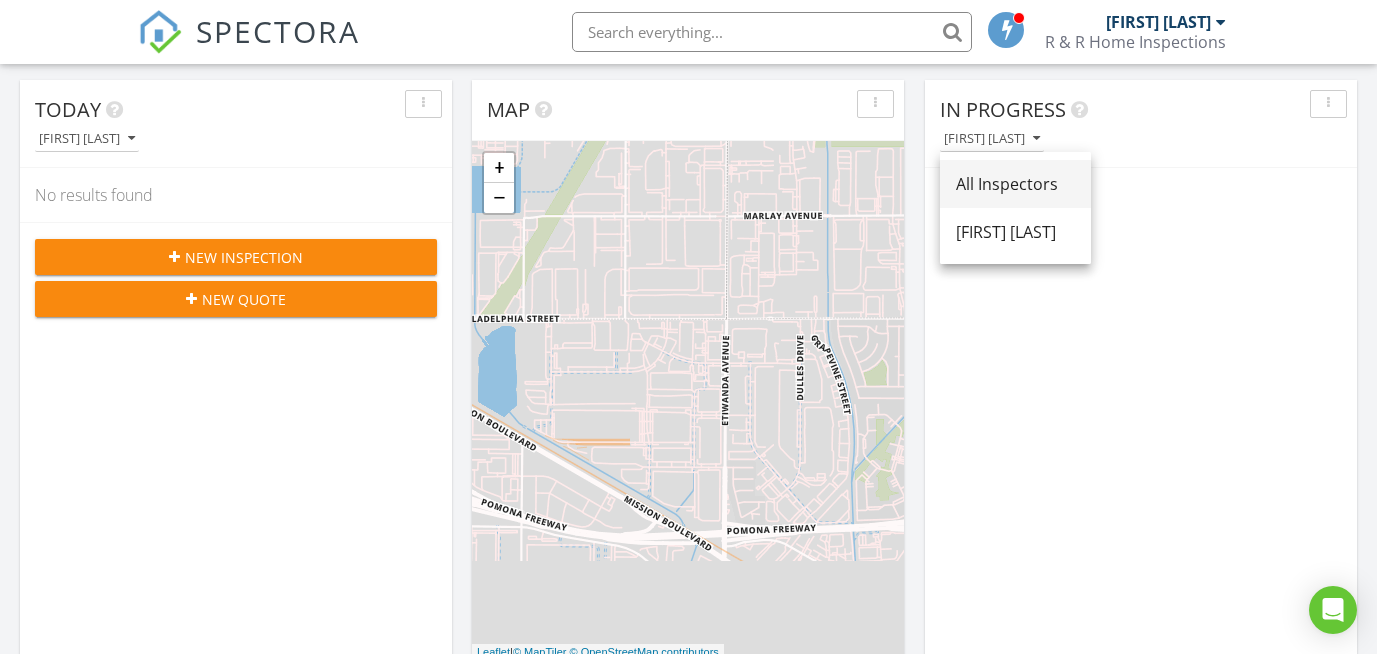 click on "All Inspectors" at bounding box center (1015, 184) 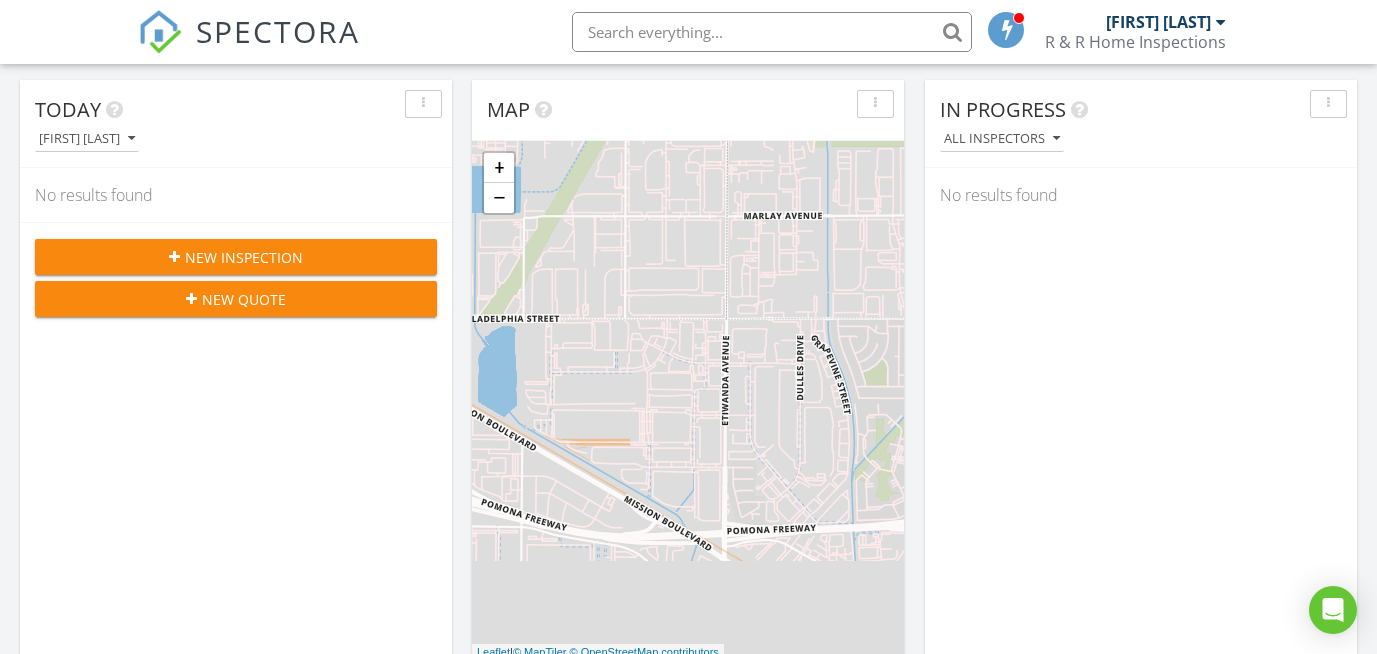 click at bounding box center (1221, 22) 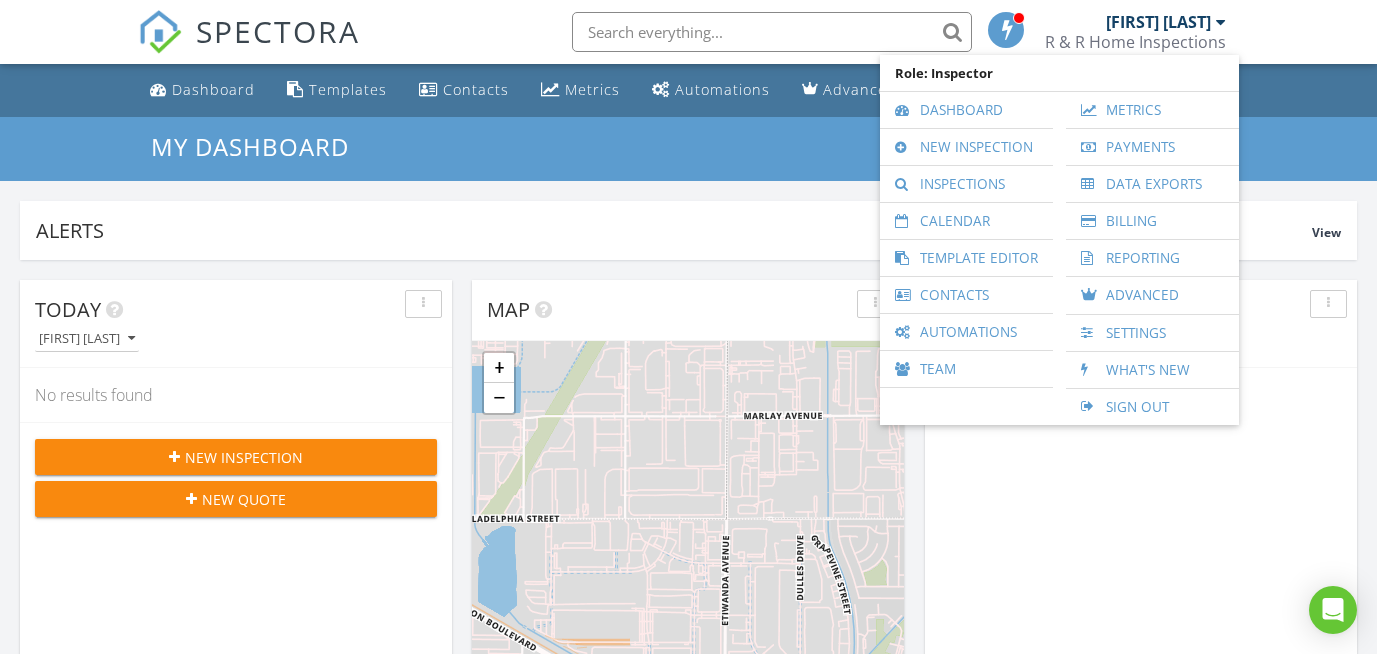 scroll, scrollTop: 0, scrollLeft: 0, axis: both 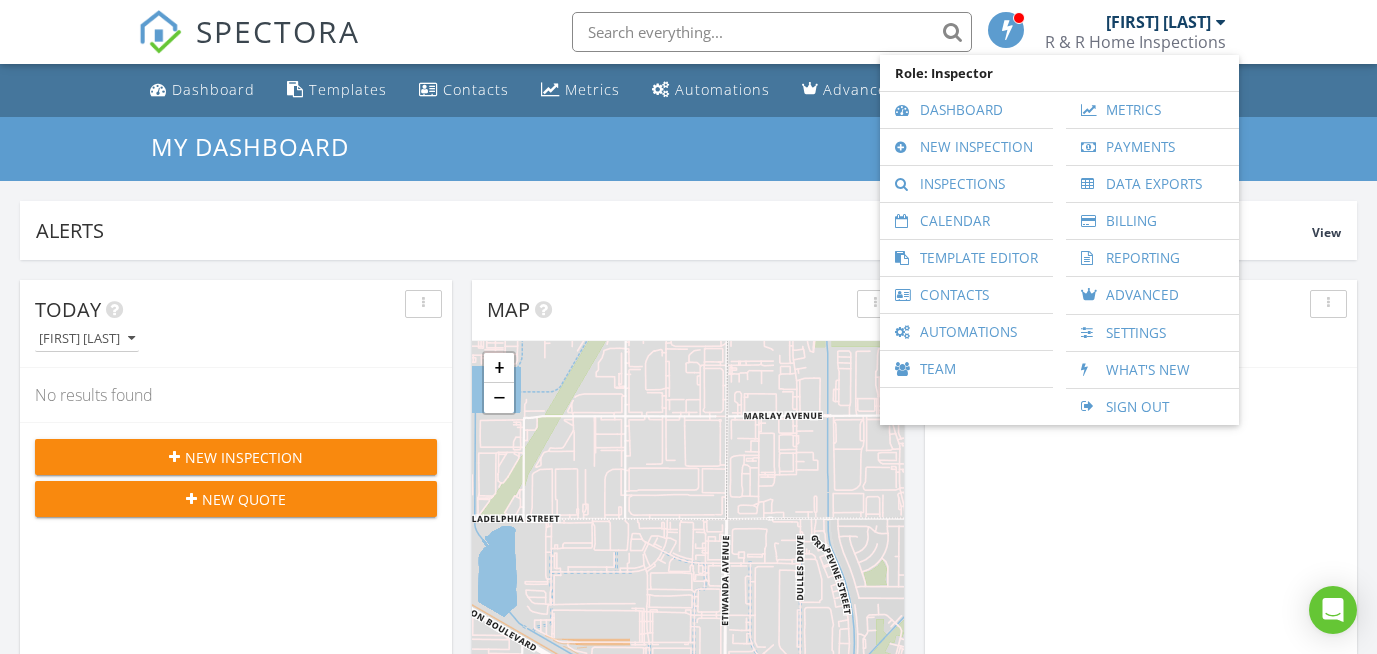 click on "In Progress
All Inspectors
No results found" at bounding box center (1141, 570) 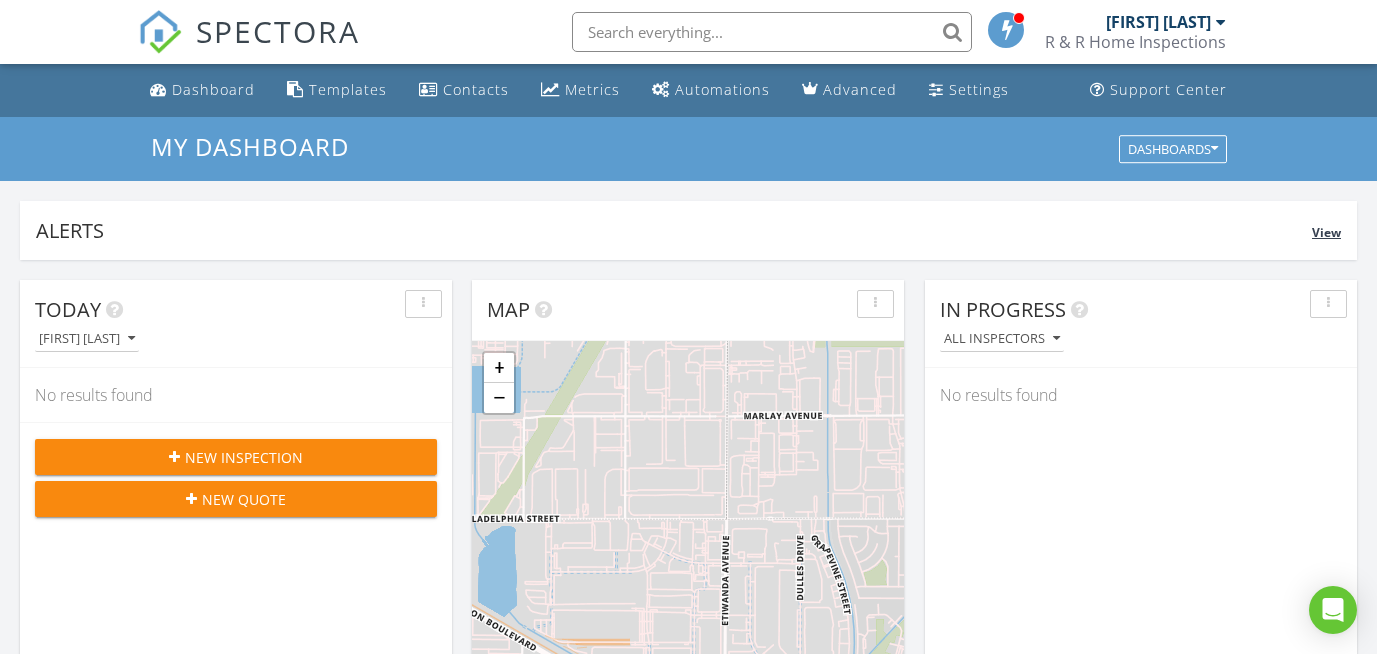 click on "View" at bounding box center [1326, 232] 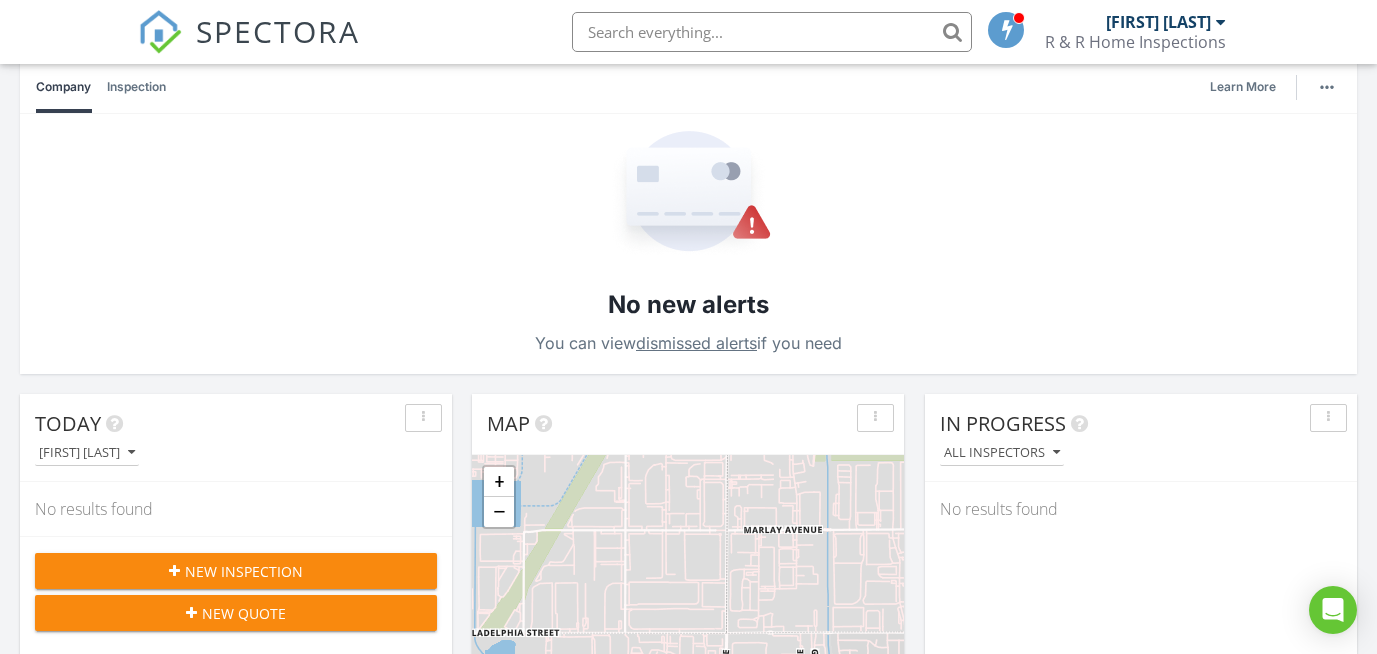scroll, scrollTop: 0, scrollLeft: 0, axis: both 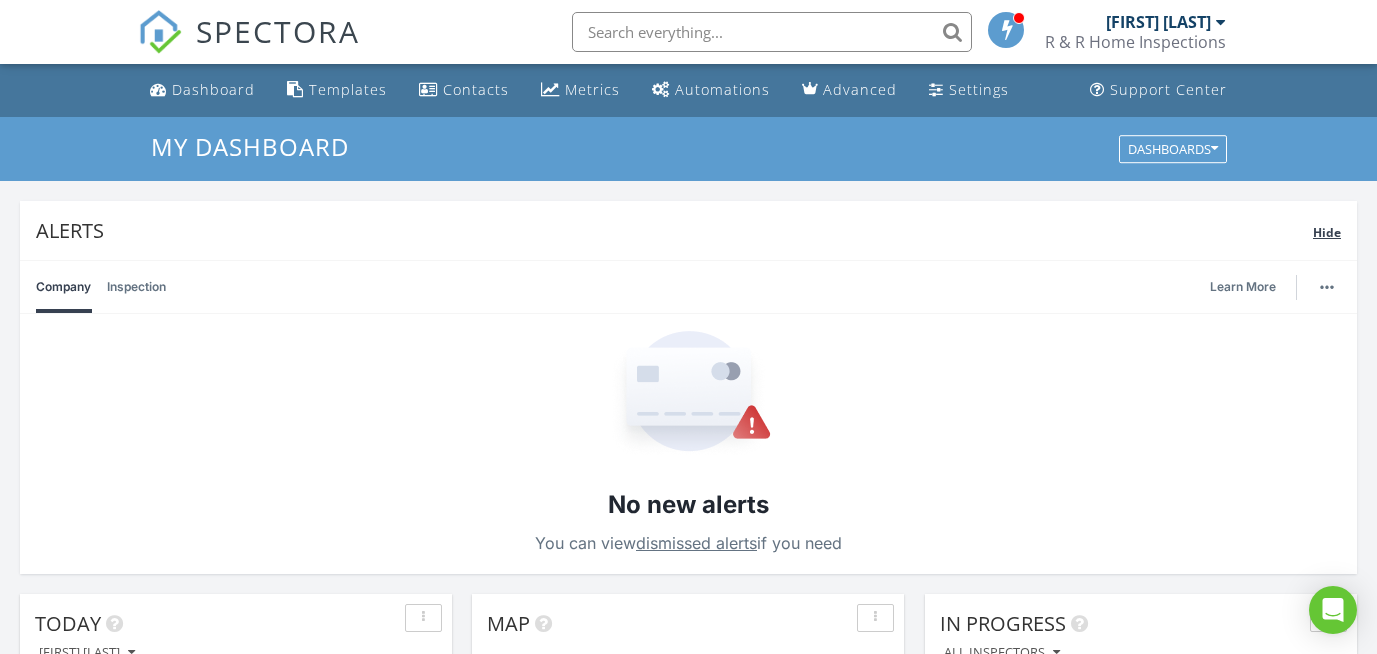 click on "Hide" at bounding box center [1327, 232] 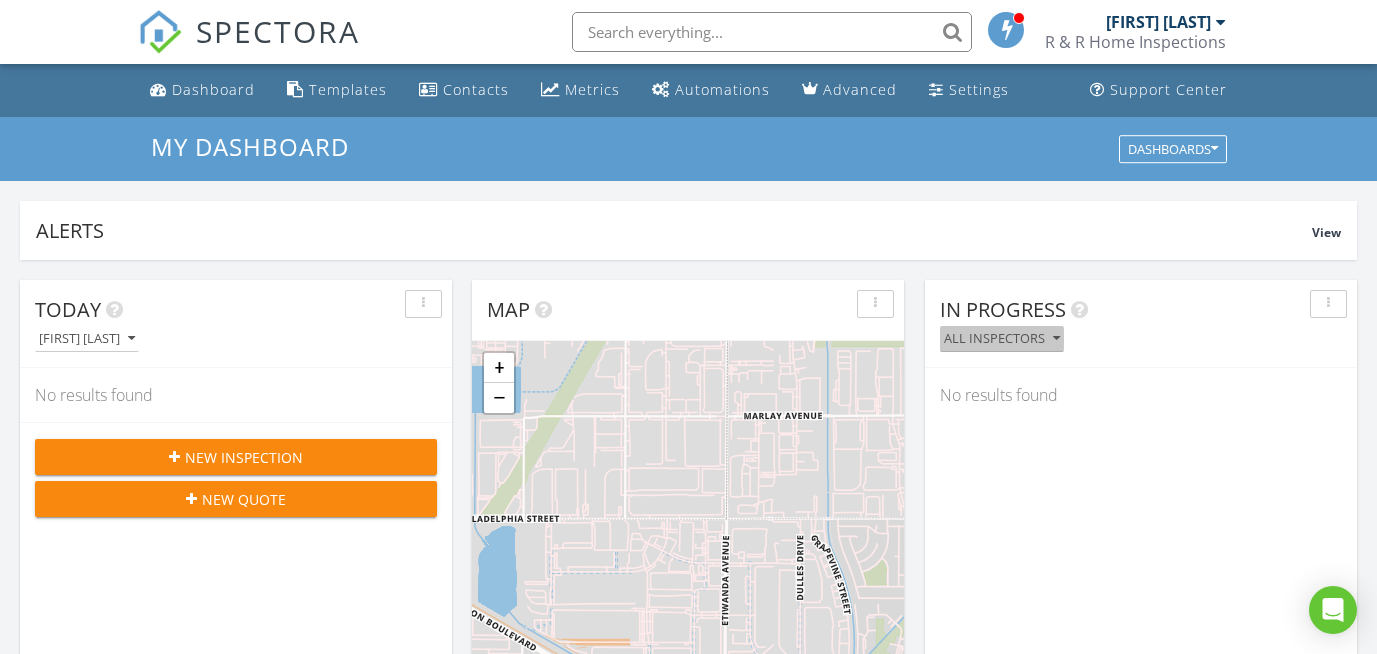 click at bounding box center (1056, 339) 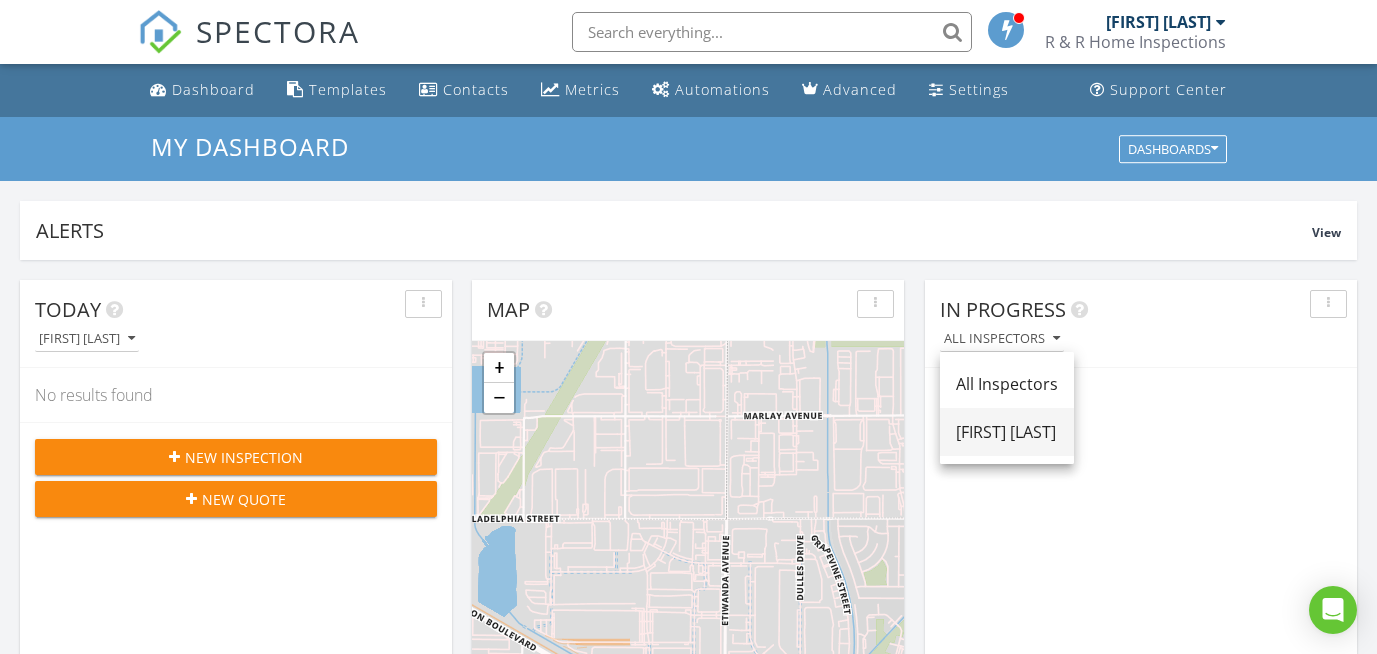 click on "[FIRST] [LAST]" at bounding box center [1007, 432] 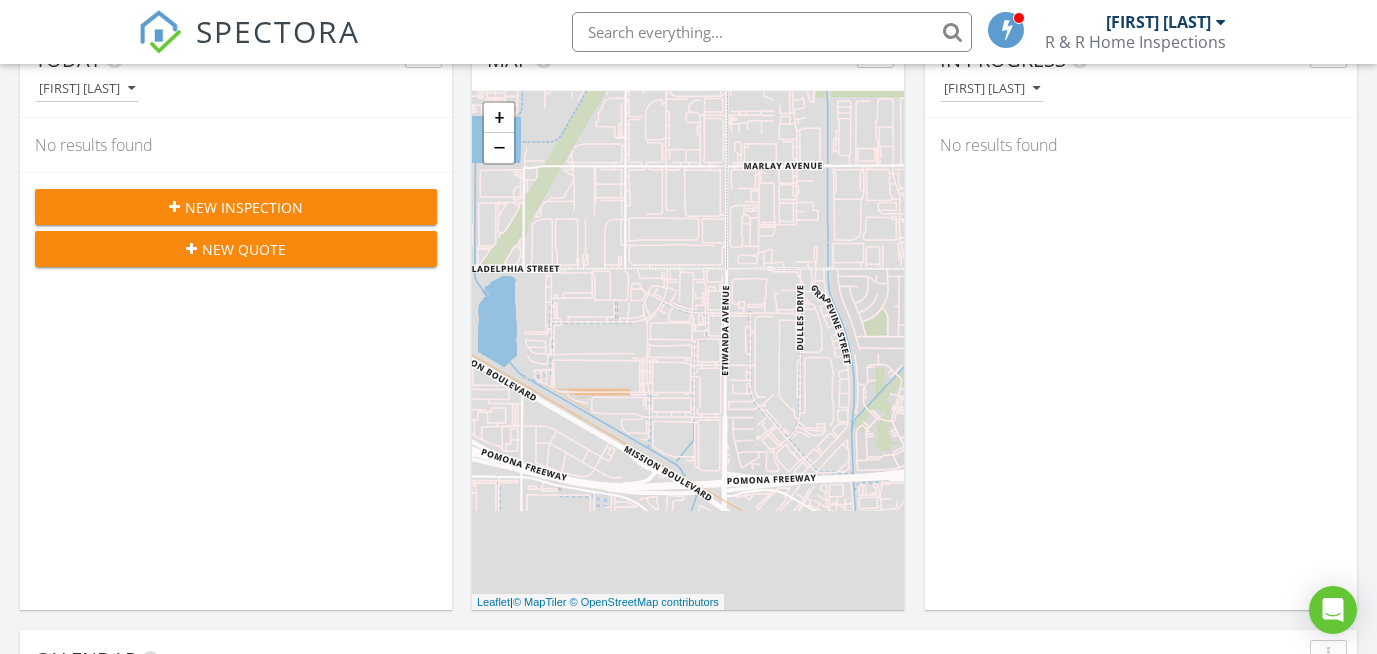 scroll, scrollTop: 0, scrollLeft: 0, axis: both 